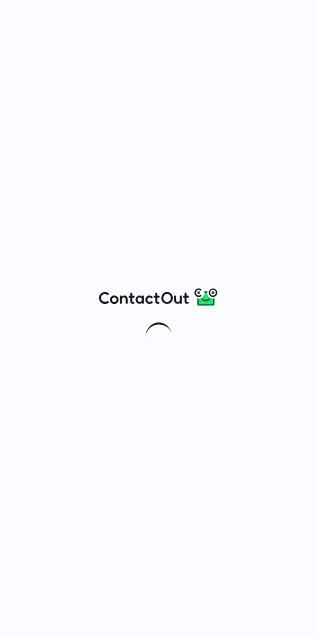 scroll, scrollTop: 0, scrollLeft: 0, axis: both 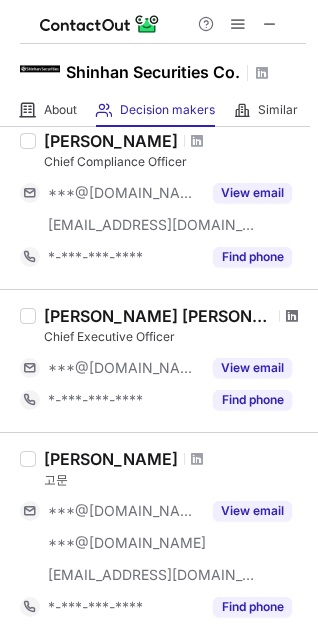 click at bounding box center [292, 316] 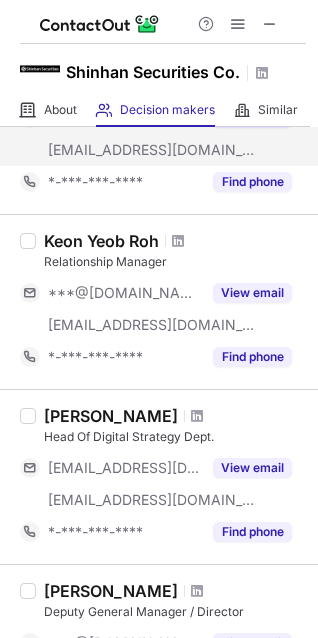 scroll, scrollTop: 800, scrollLeft: 0, axis: vertical 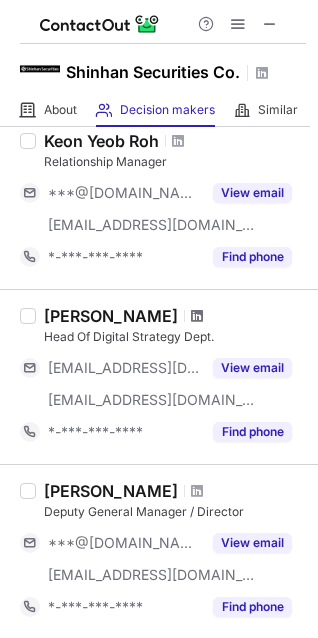 click at bounding box center (197, 316) 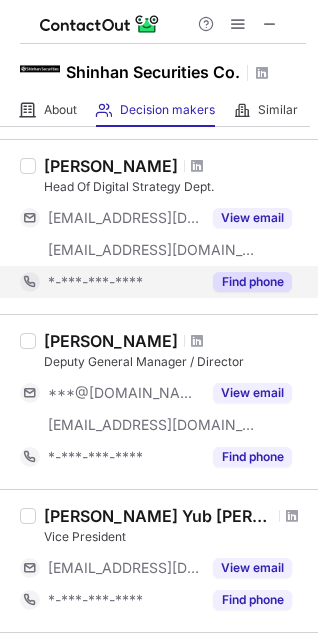 scroll, scrollTop: 1200, scrollLeft: 0, axis: vertical 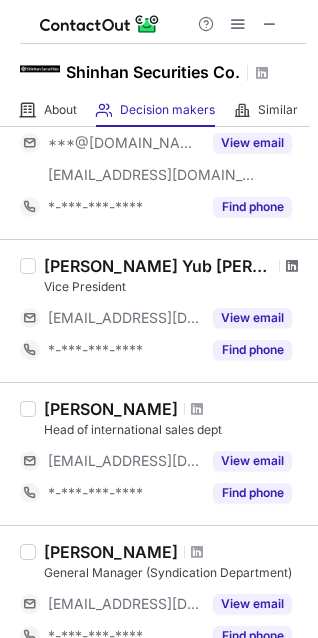 click at bounding box center [292, 266] 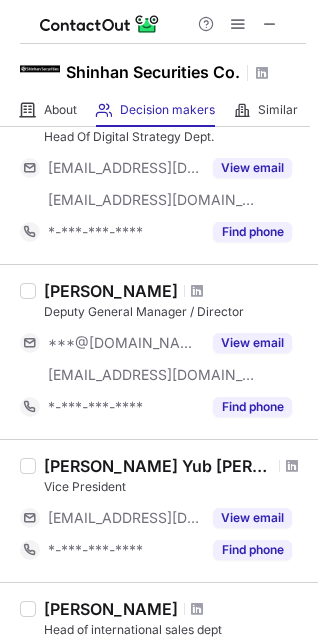 scroll, scrollTop: 998, scrollLeft: 0, axis: vertical 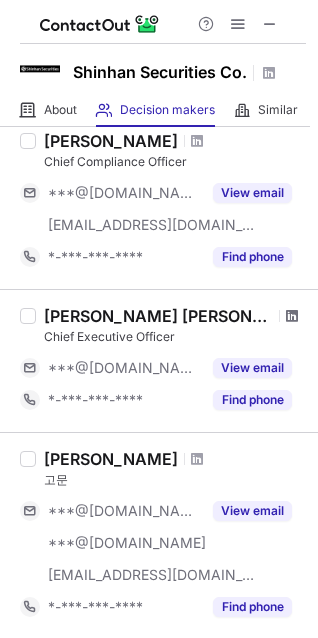 click at bounding box center [292, 316] 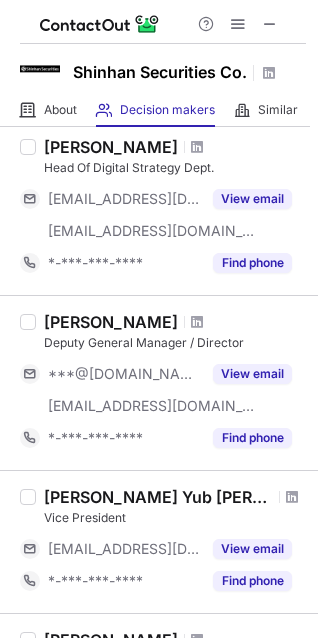 scroll, scrollTop: 1000, scrollLeft: 0, axis: vertical 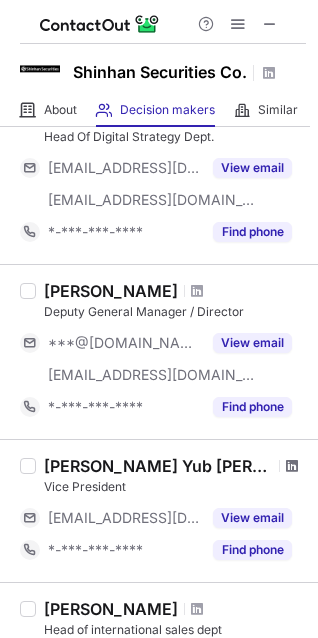 click at bounding box center (292, 466) 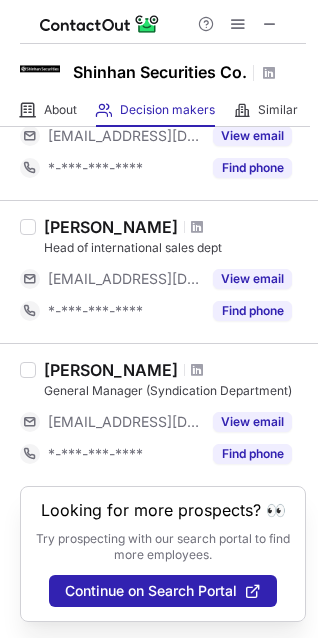 scroll, scrollTop: 1097, scrollLeft: 0, axis: vertical 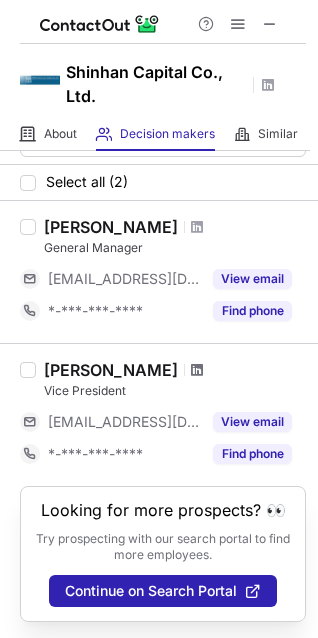 click at bounding box center [197, 370] 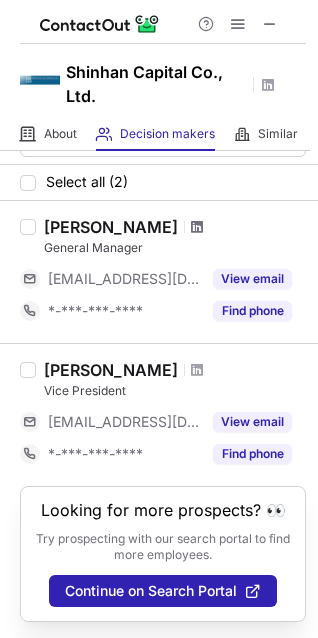 click at bounding box center (197, 227) 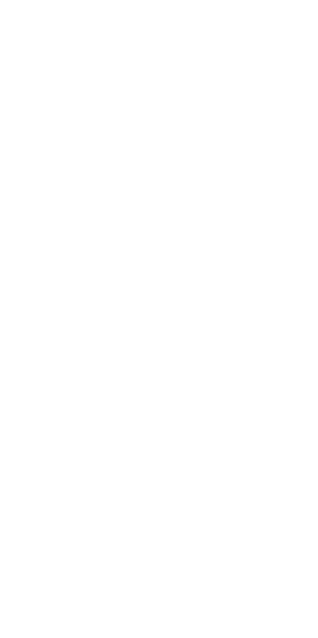 scroll, scrollTop: 0, scrollLeft: 0, axis: both 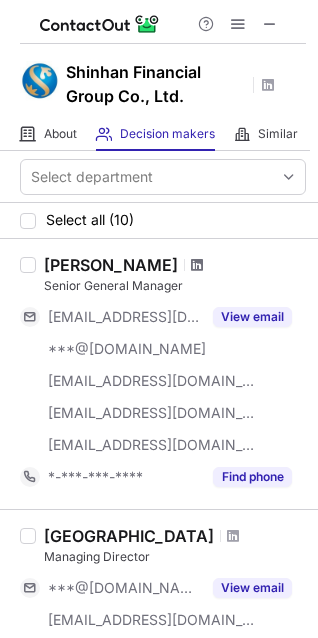 click at bounding box center [197, 265] 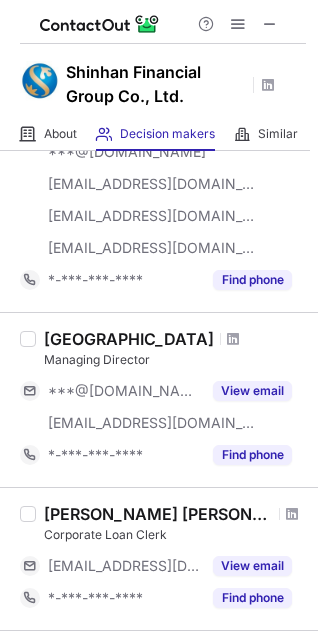 scroll, scrollTop: 200, scrollLeft: 0, axis: vertical 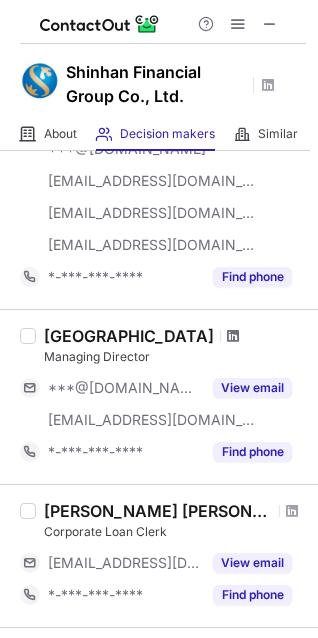 click at bounding box center [233, 336] 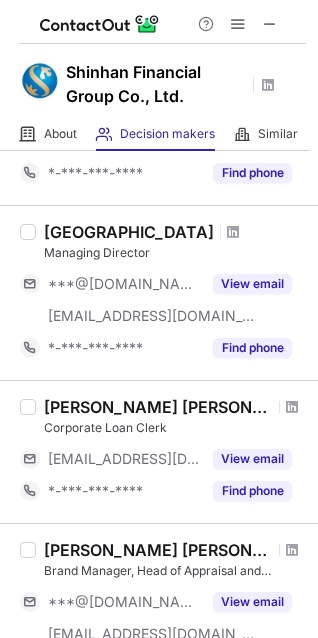 scroll, scrollTop: 400, scrollLeft: 0, axis: vertical 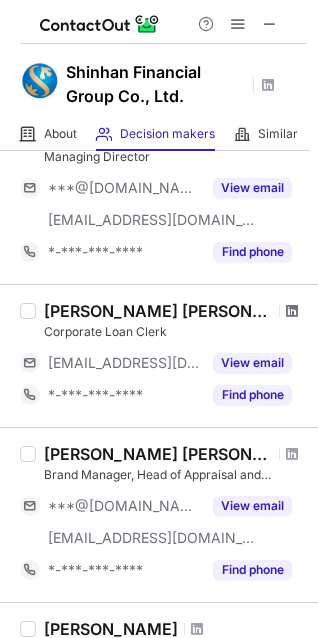 click at bounding box center [292, 311] 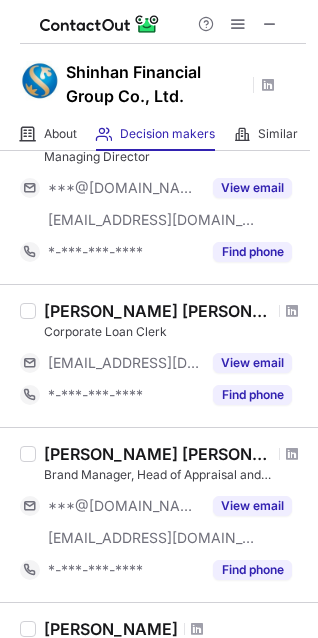 scroll, scrollTop: 600, scrollLeft: 0, axis: vertical 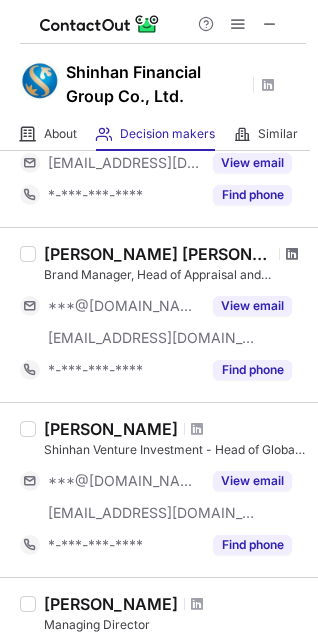 click at bounding box center (292, 254) 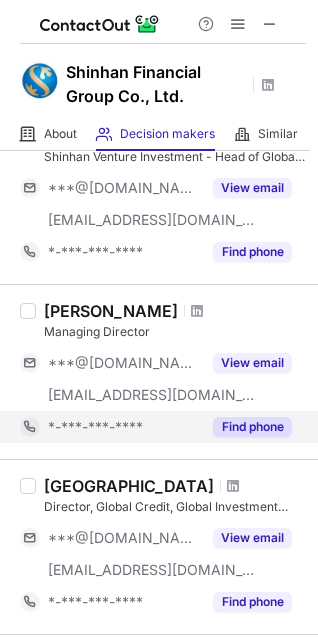 scroll, scrollTop: 900, scrollLeft: 0, axis: vertical 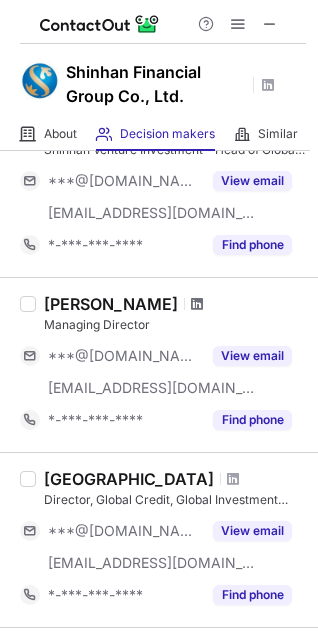 click at bounding box center (197, 304) 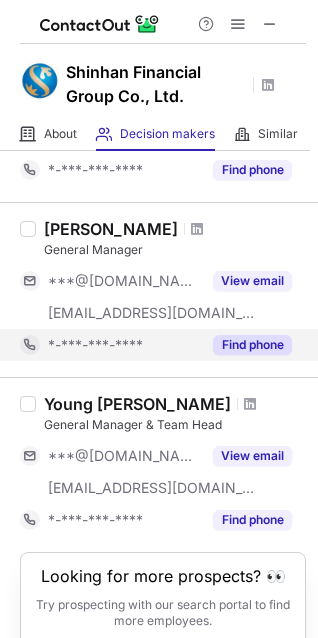scroll, scrollTop: 1549, scrollLeft: 0, axis: vertical 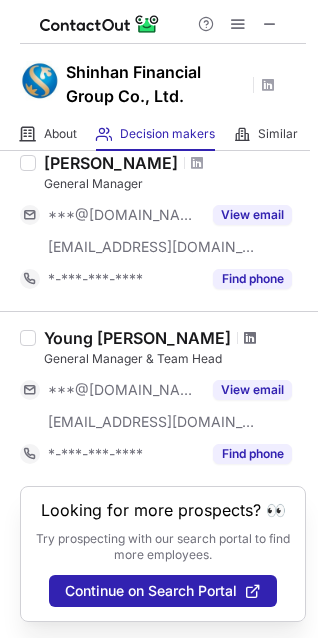 click at bounding box center (250, 338) 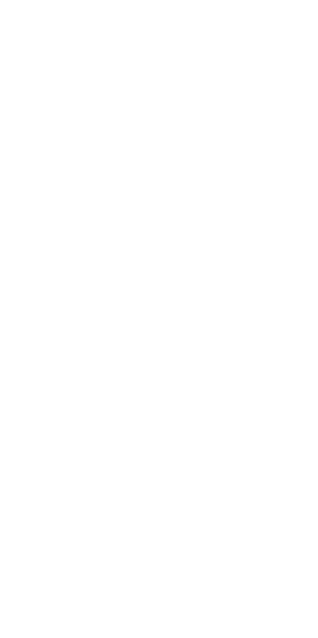 scroll, scrollTop: 0, scrollLeft: 0, axis: both 